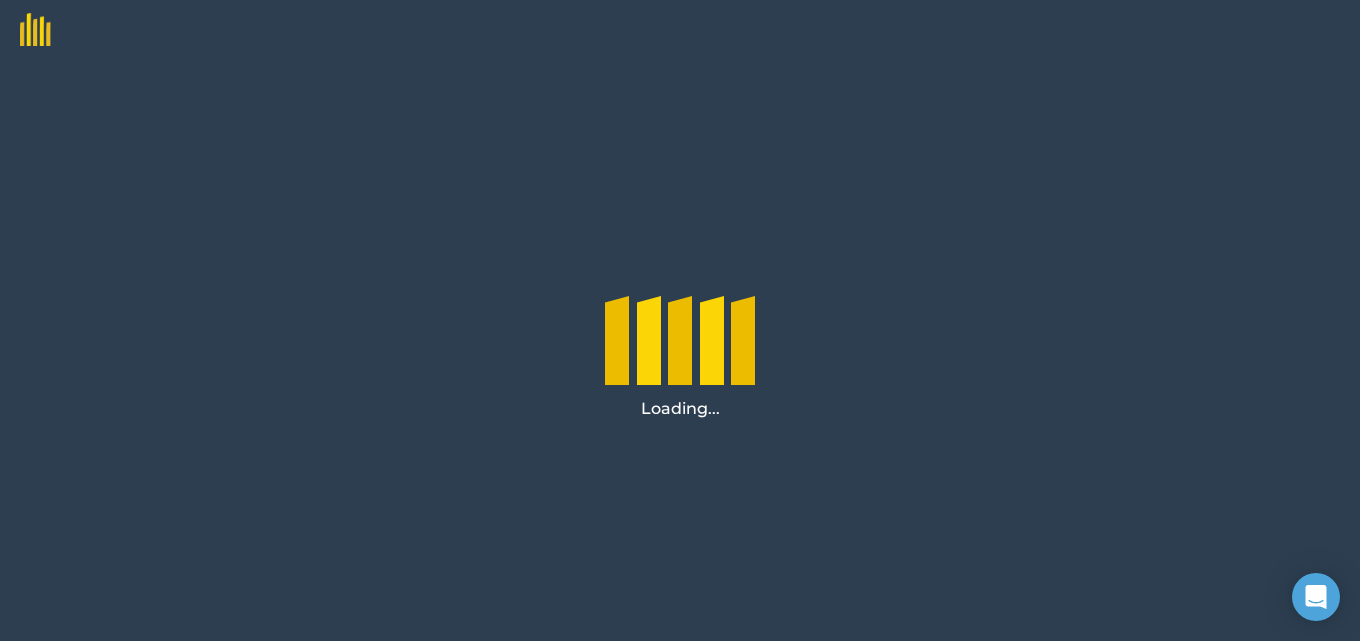scroll, scrollTop: 0, scrollLeft: 0, axis: both 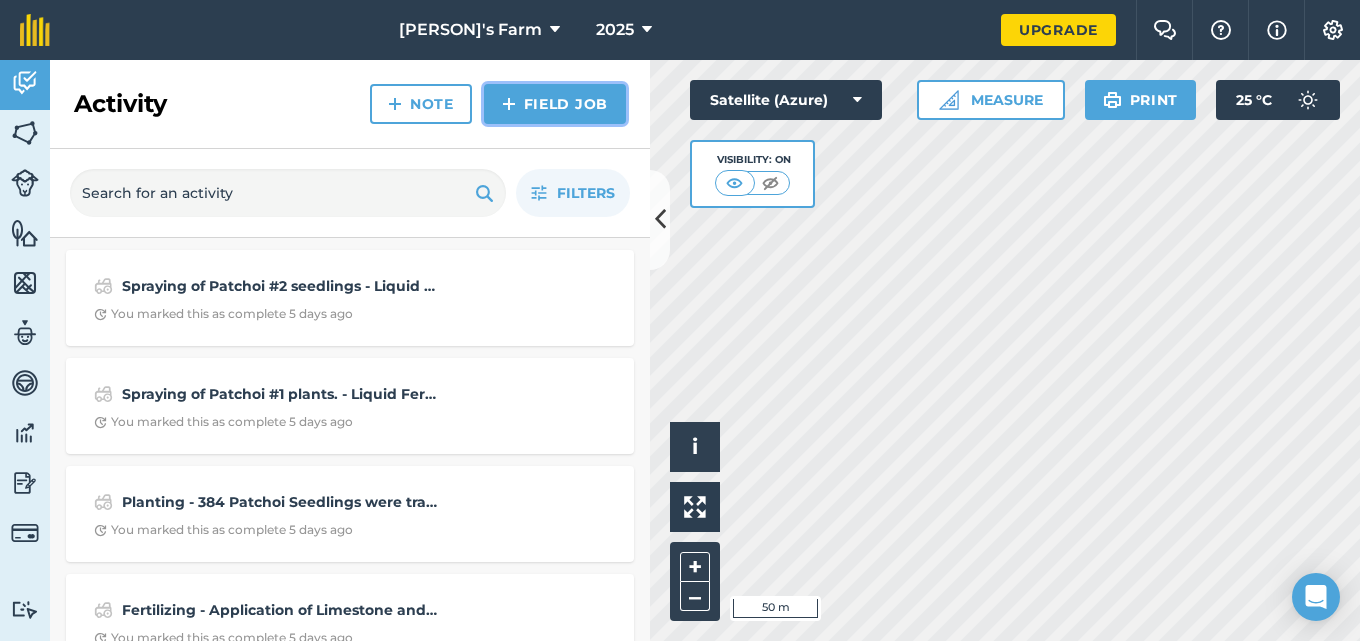 click on "Field Job" at bounding box center (555, 104) 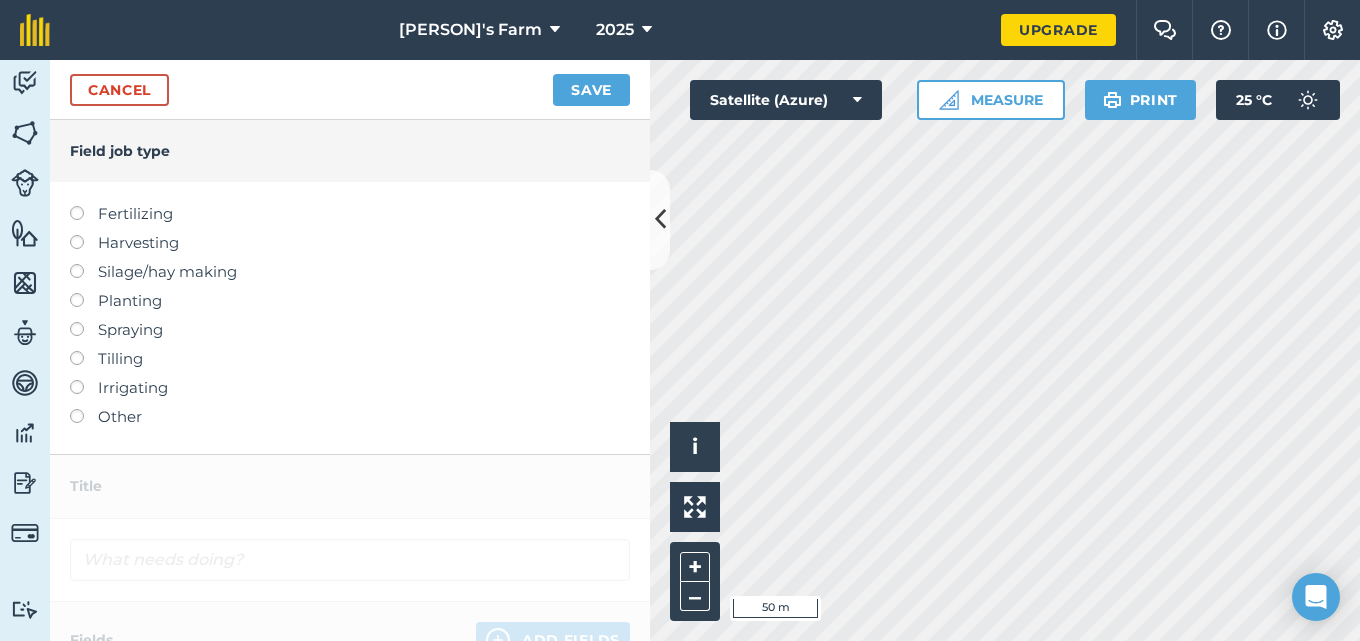 click at bounding box center (84, 322) 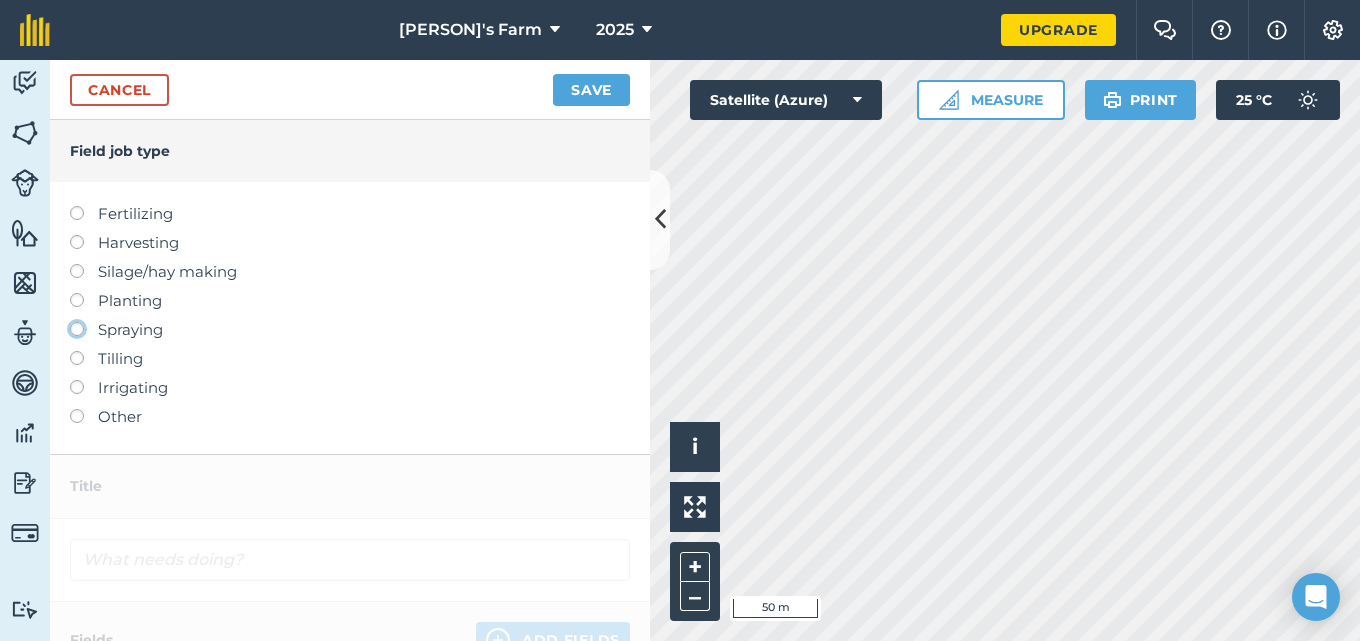 click on "Spraying" at bounding box center (-9943, 328) 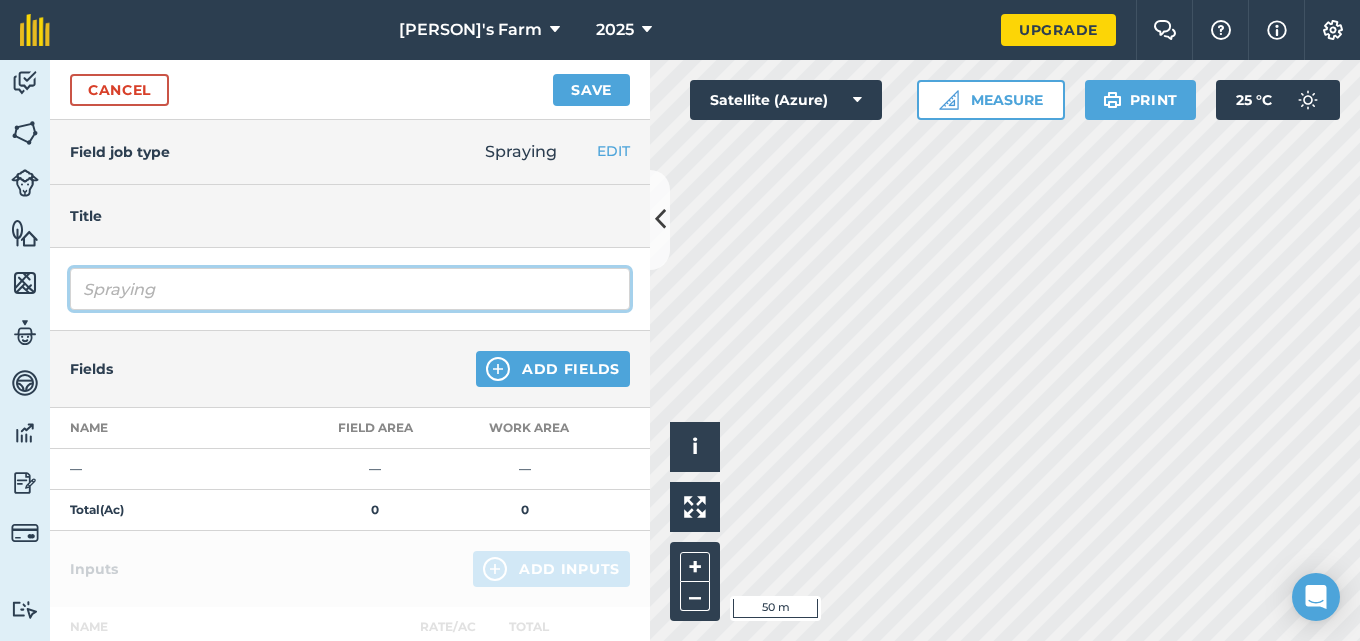 click on "Spraying" at bounding box center (350, 289) 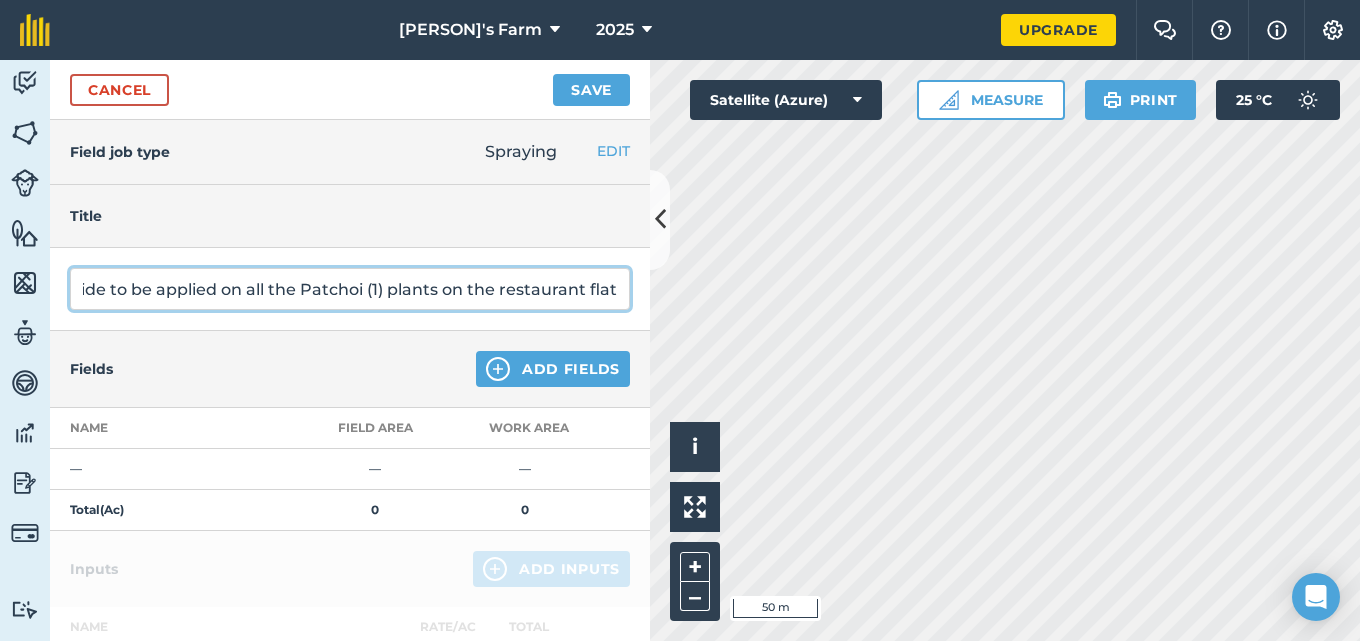scroll, scrollTop: 0, scrollLeft: 510, axis: horizontal 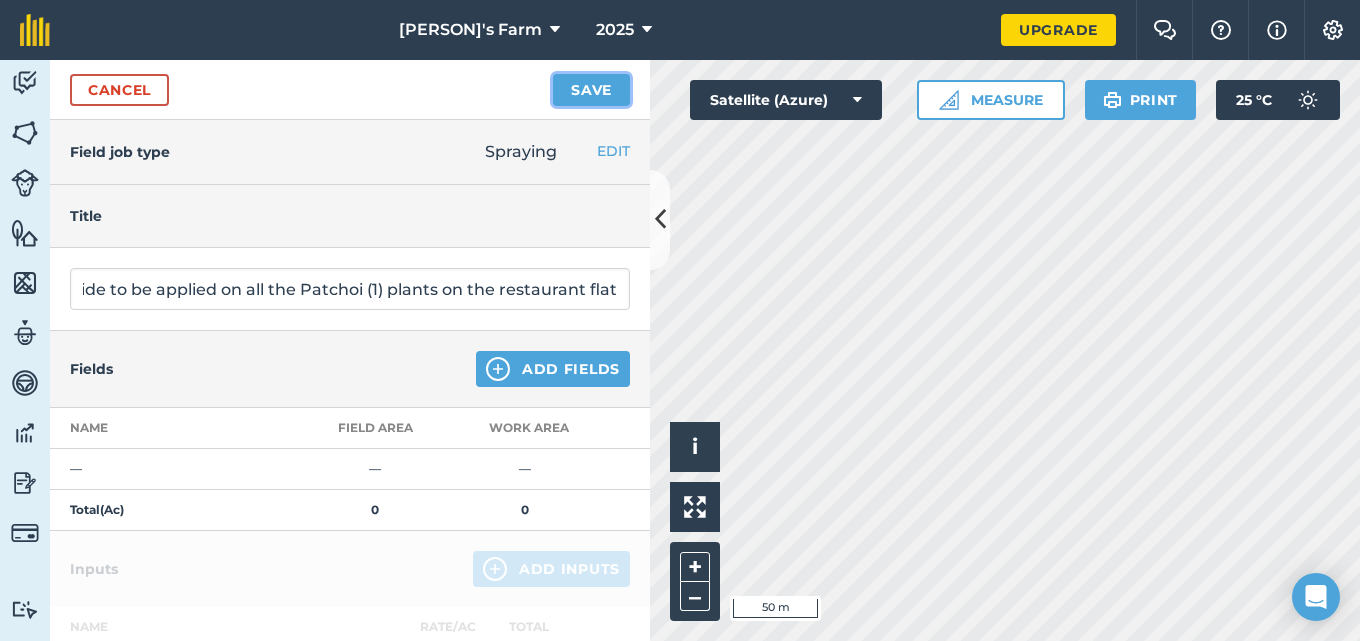 click on "Save" at bounding box center (591, 90) 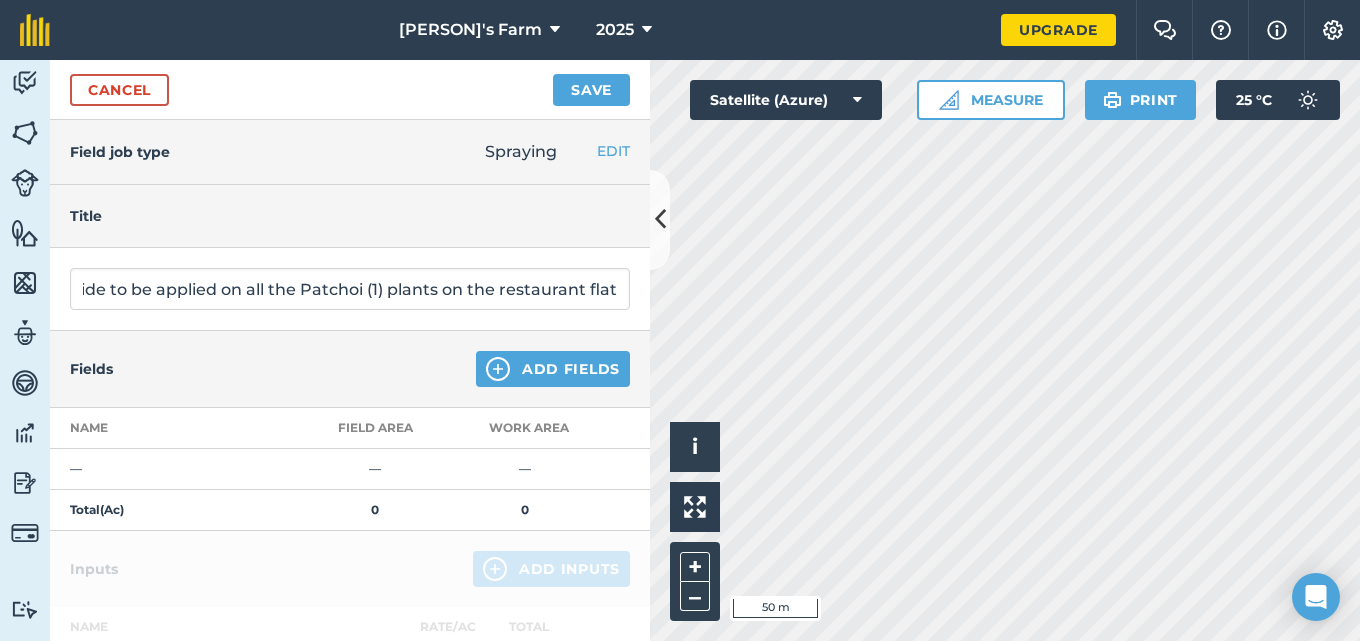 scroll, scrollTop: 0, scrollLeft: 0, axis: both 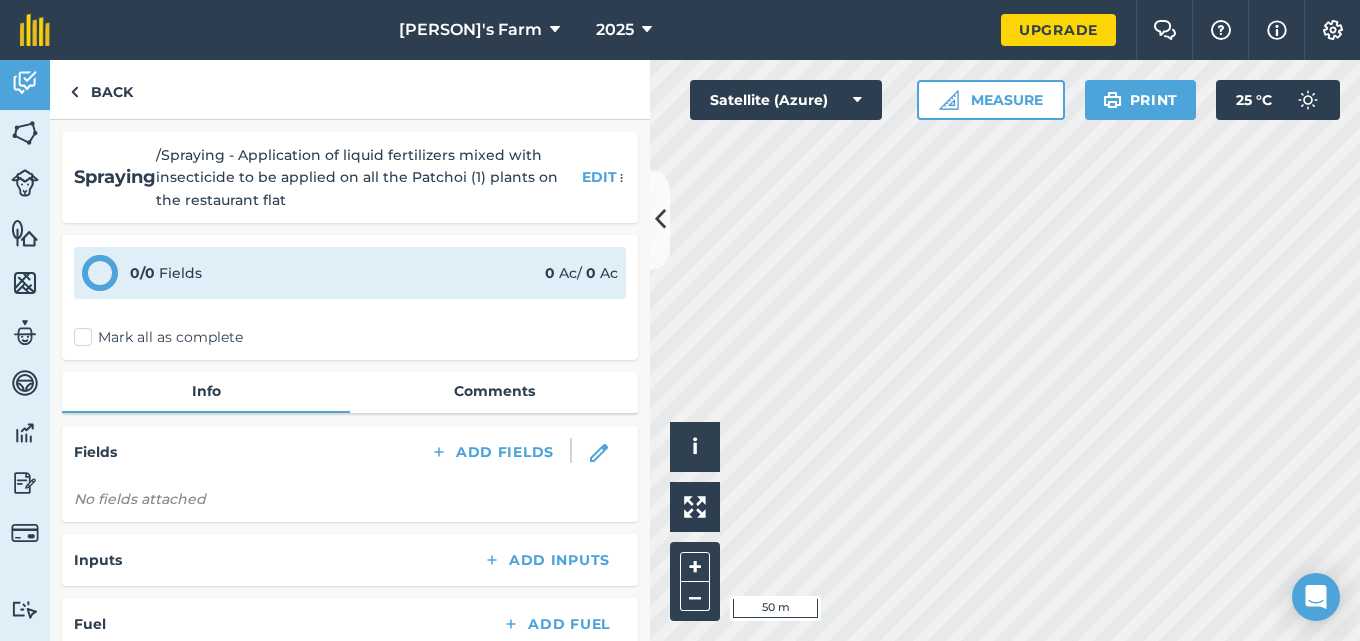click on "Mark all as complete" at bounding box center (158, 337) 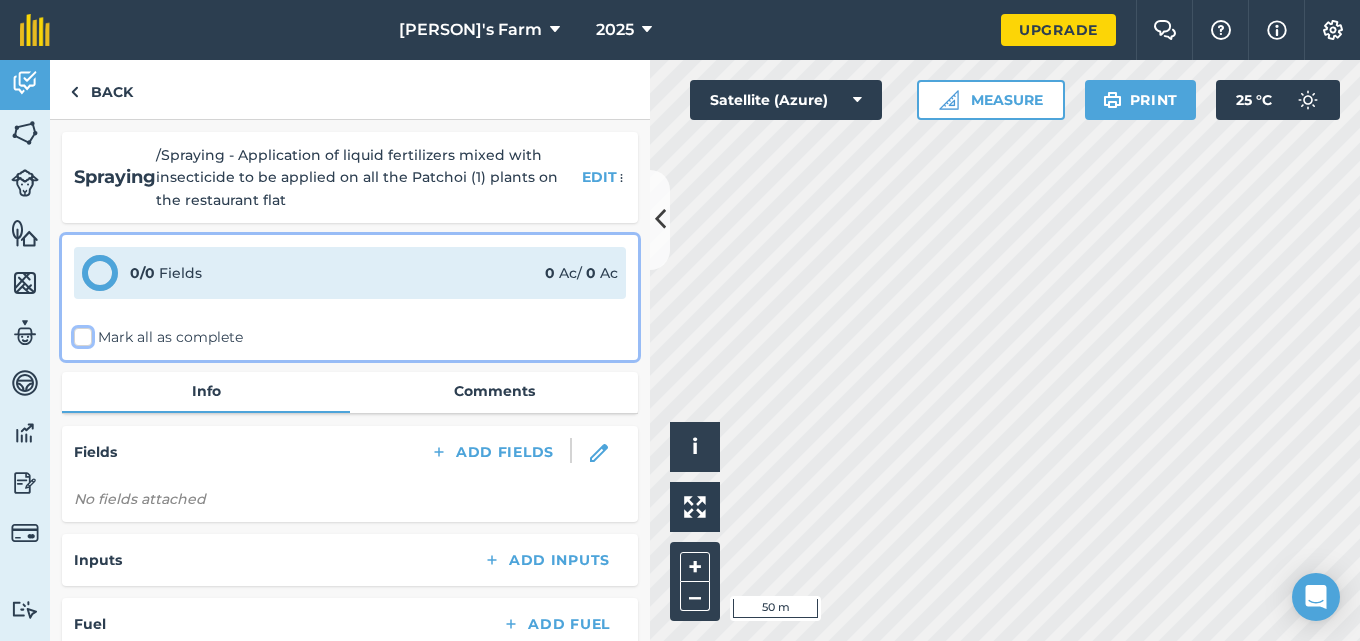 click on "Mark all as complete" at bounding box center [80, 333] 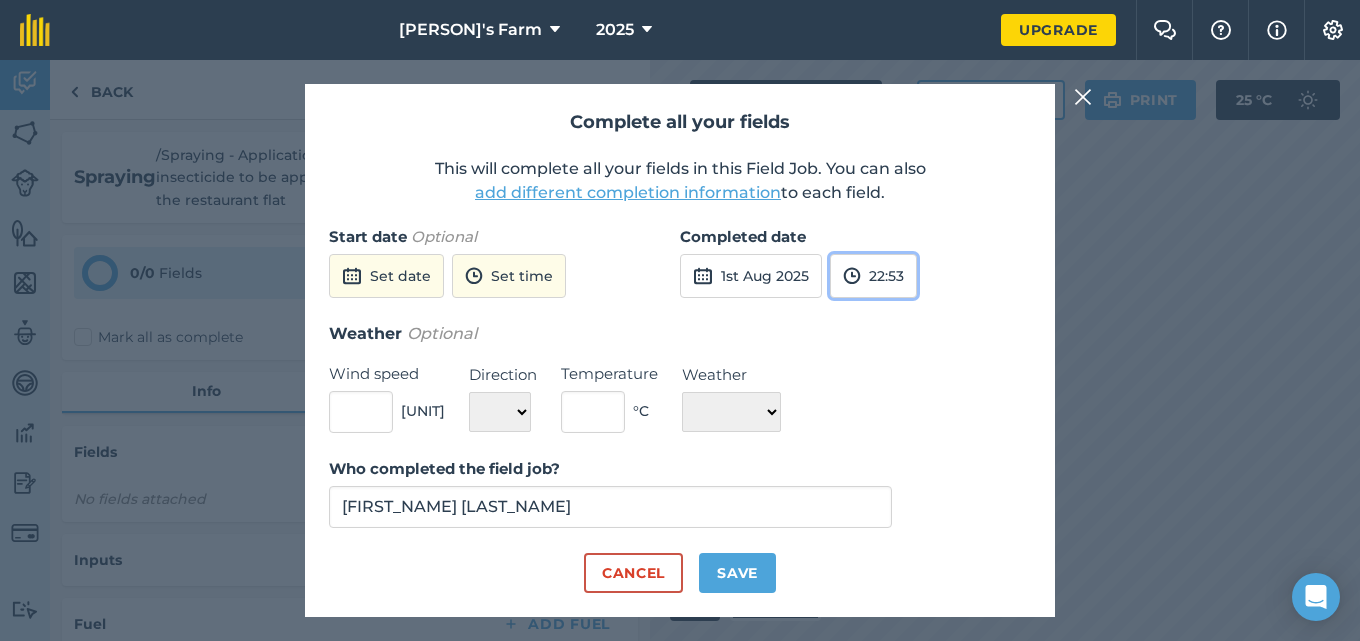click on "22:53" at bounding box center [873, 276] 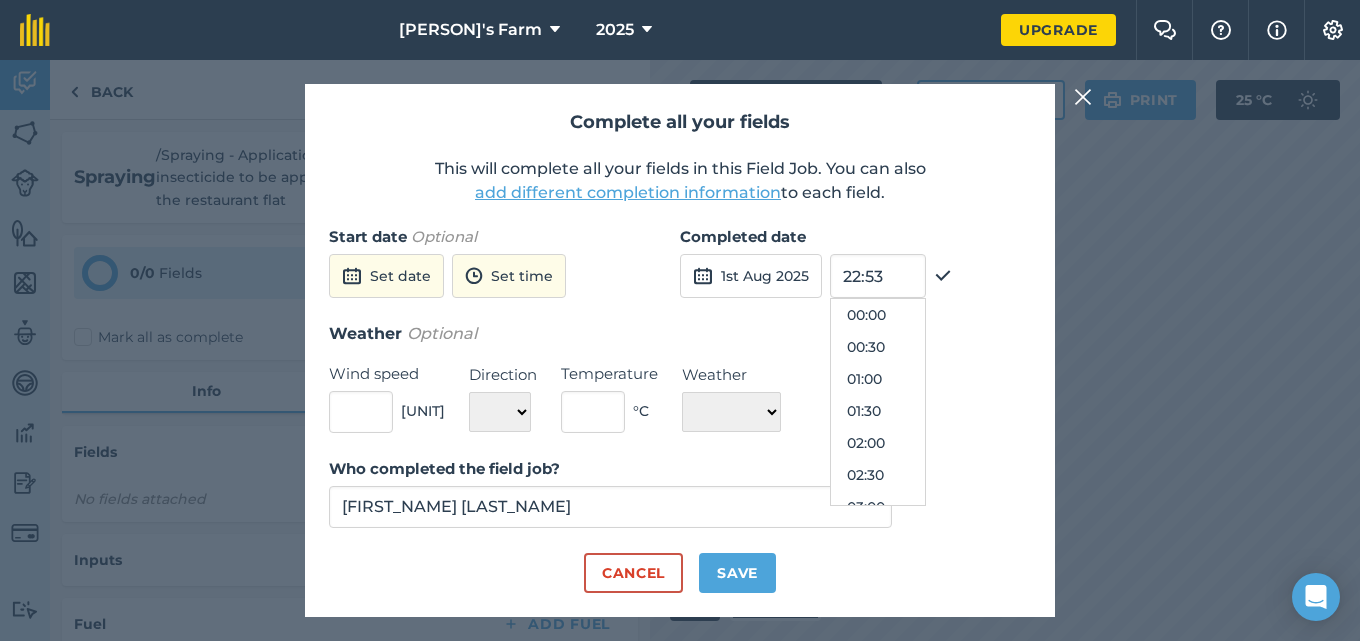scroll, scrollTop: 1330, scrollLeft: 0, axis: vertical 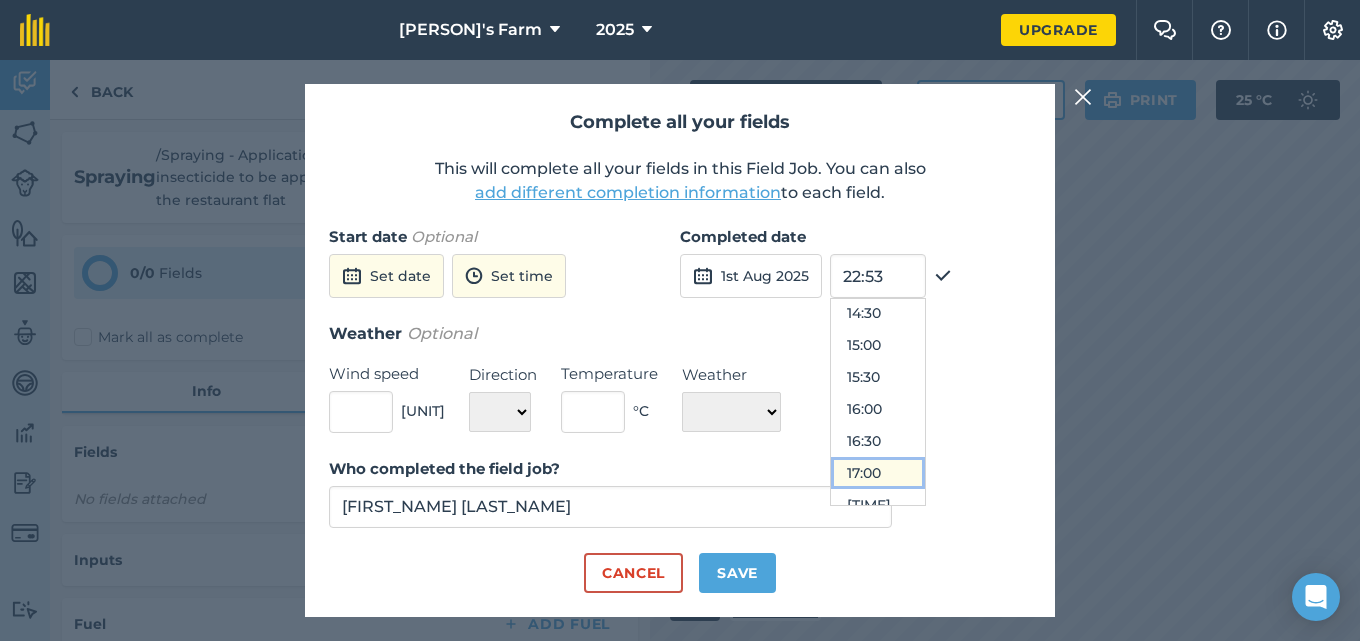 click on "17:00" at bounding box center (878, 473) 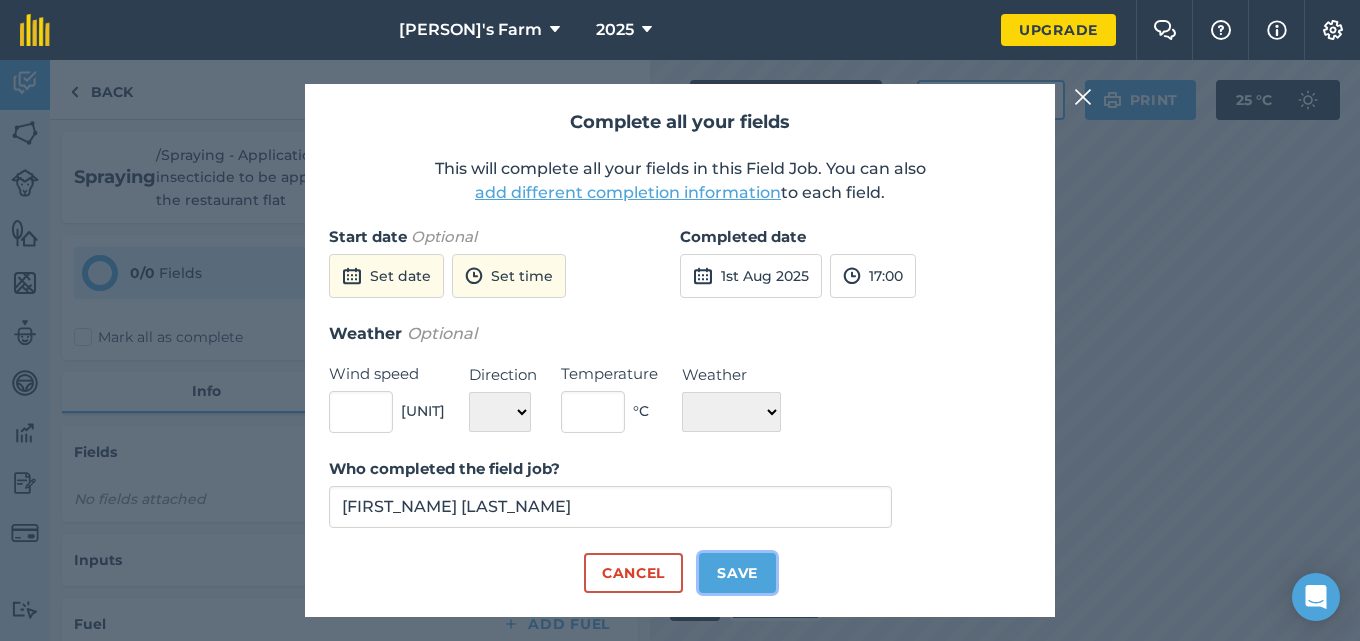 click on "Save" at bounding box center [737, 573] 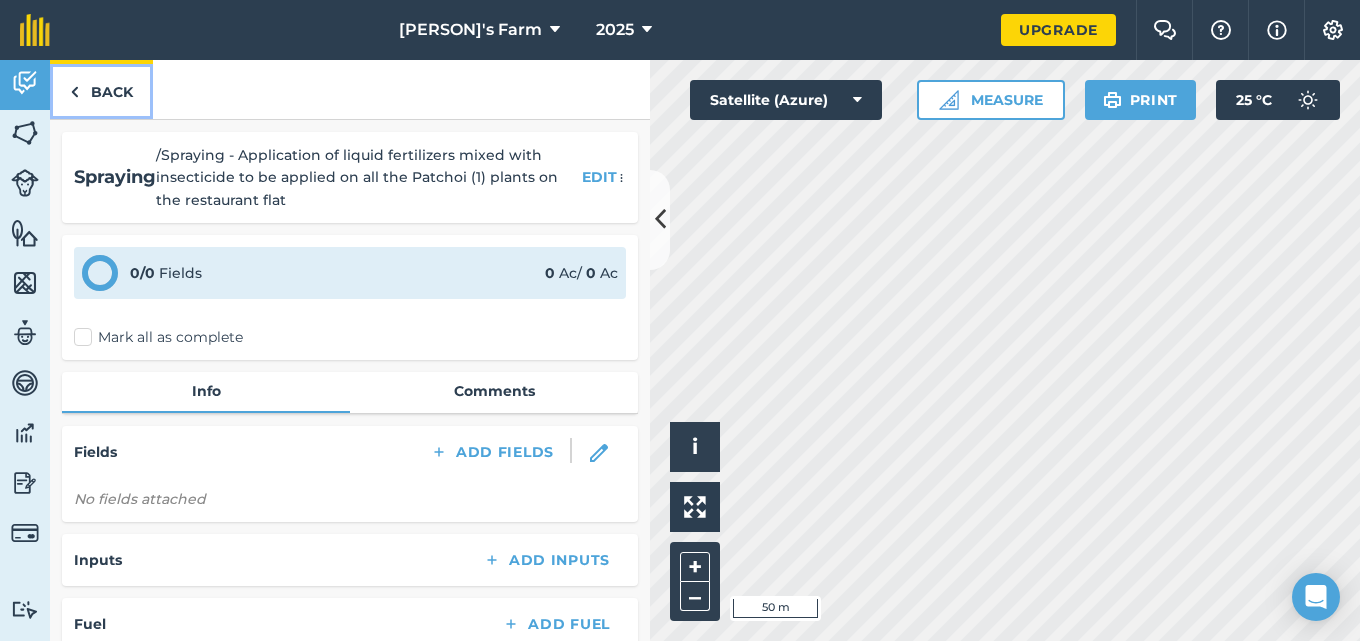 click at bounding box center (74, 92) 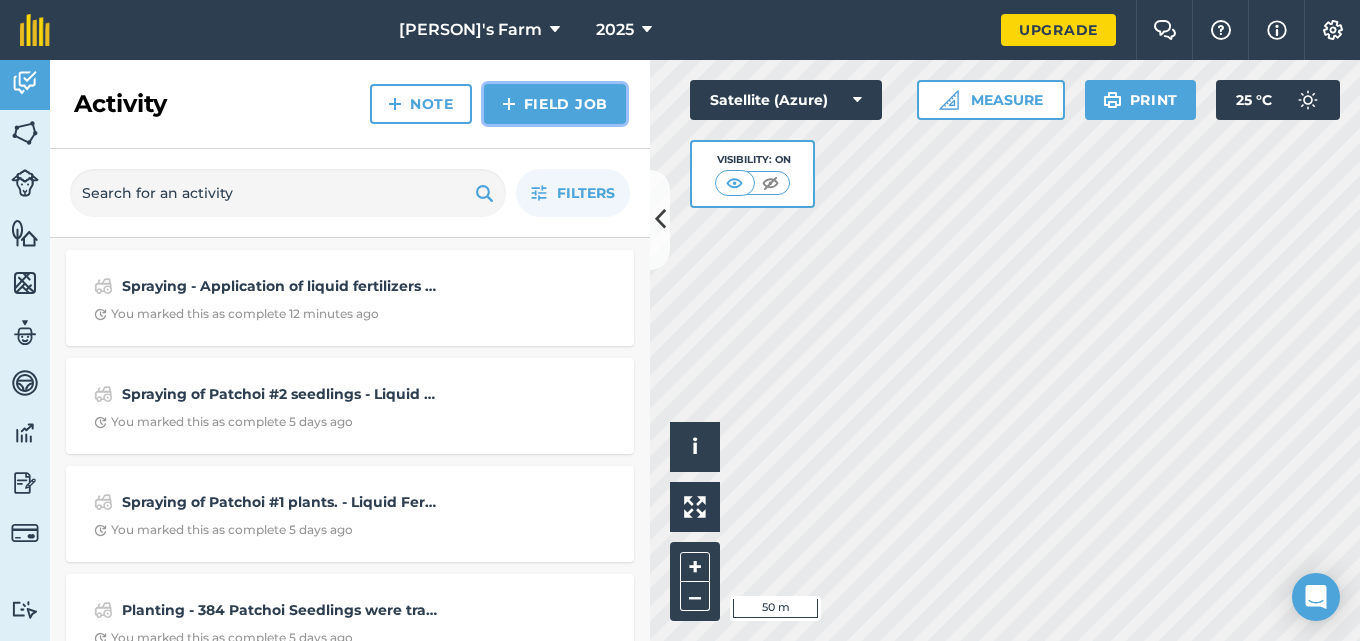 click on "Field Job" at bounding box center [555, 104] 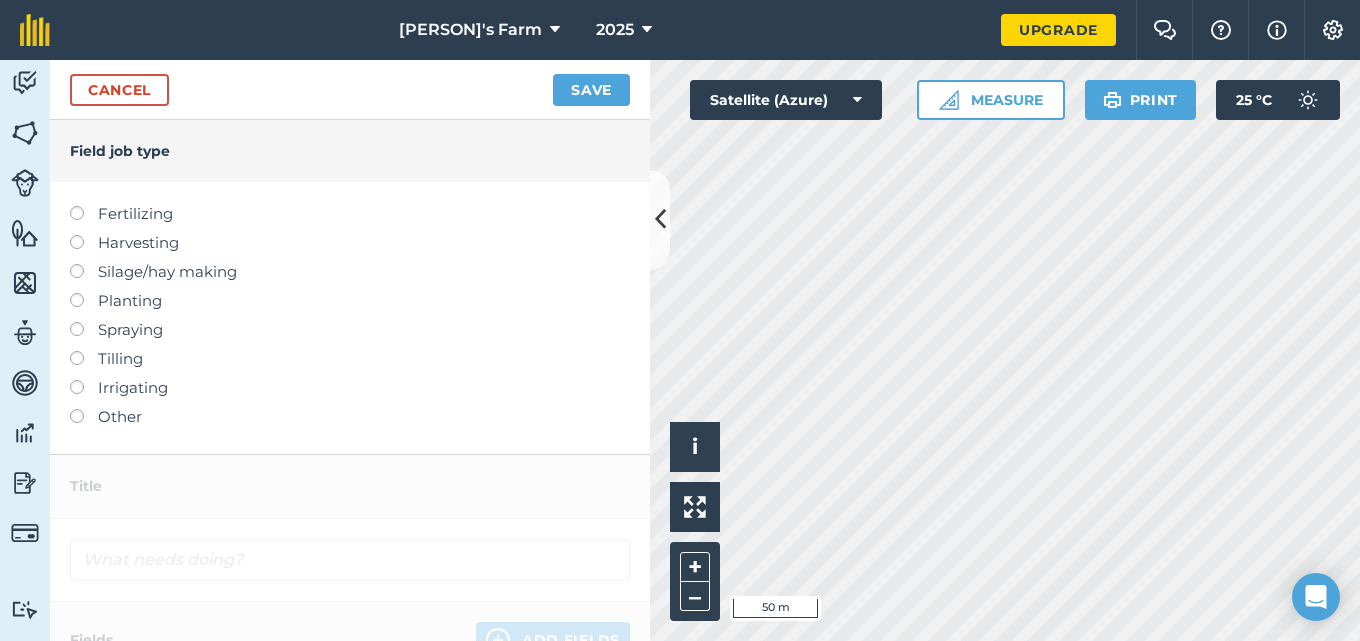 click at bounding box center [84, 322] 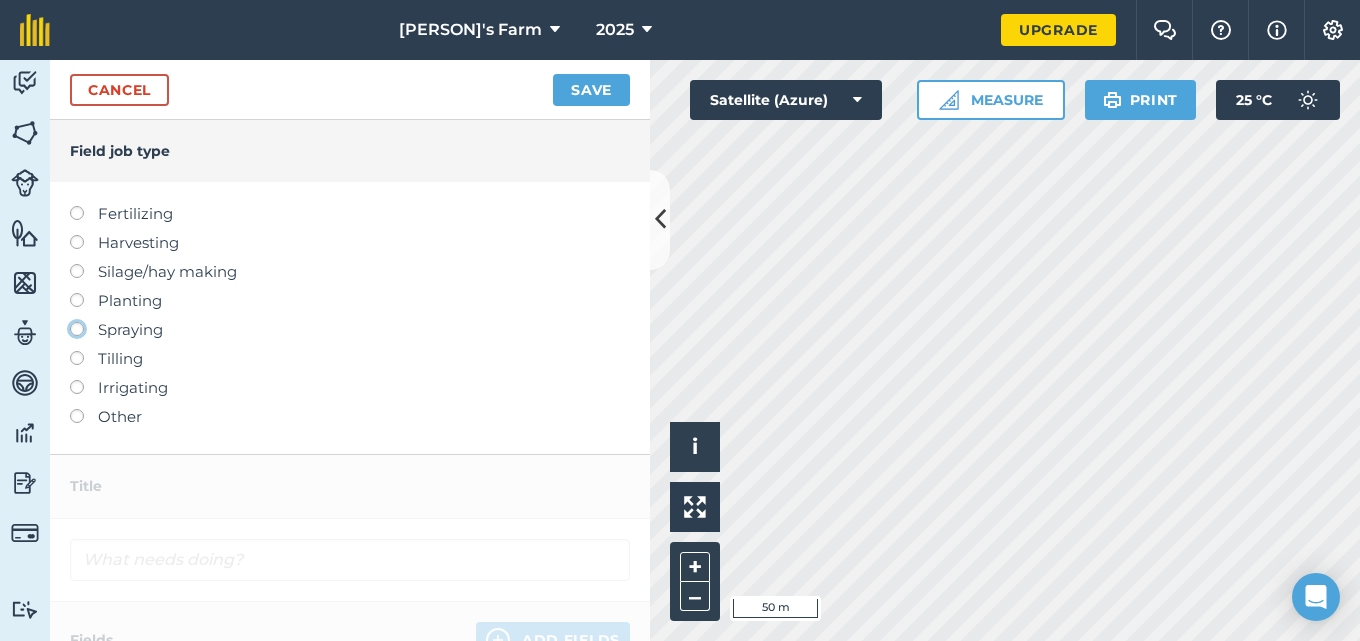 click on "Spraying" at bounding box center (-9943, 328) 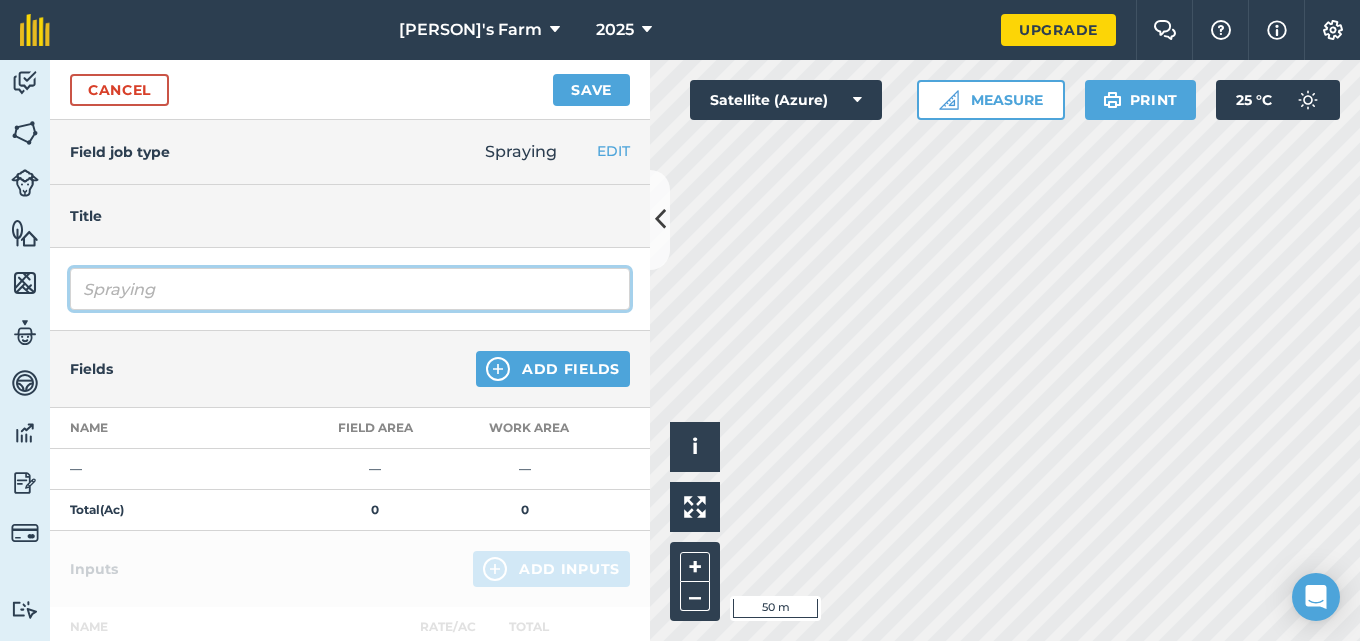 click on "Spraying" at bounding box center (350, 289) 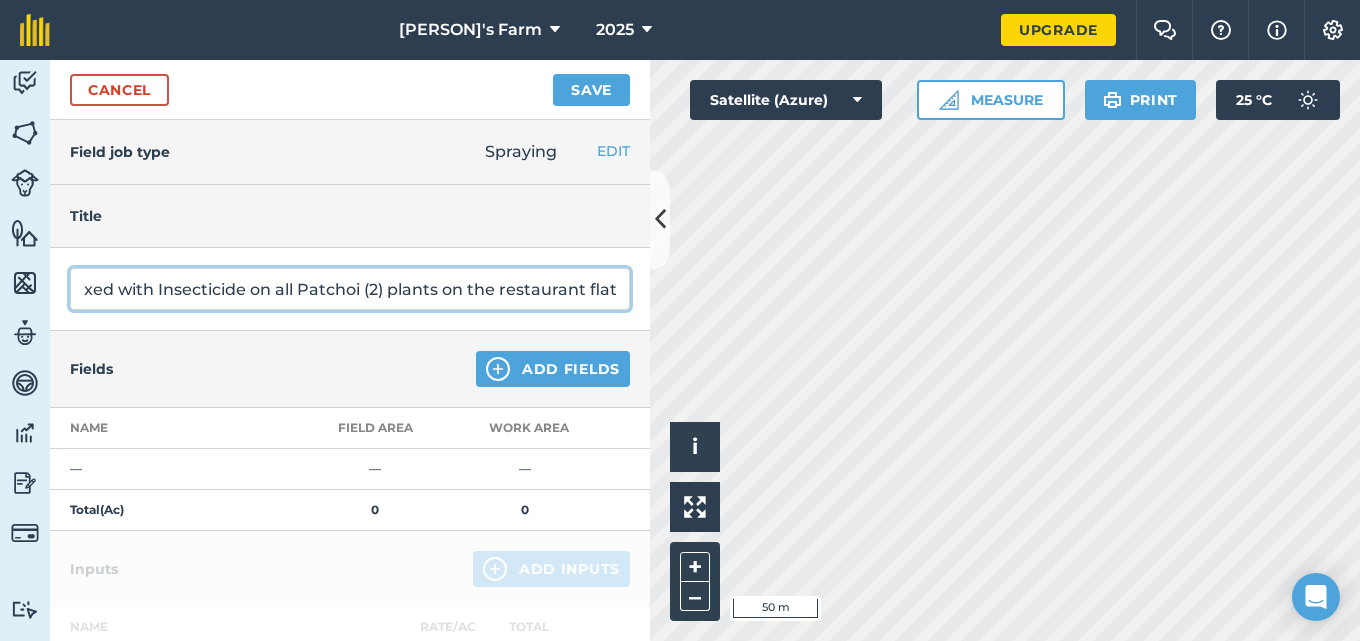 scroll, scrollTop: 0, scrollLeft: 362, axis: horizontal 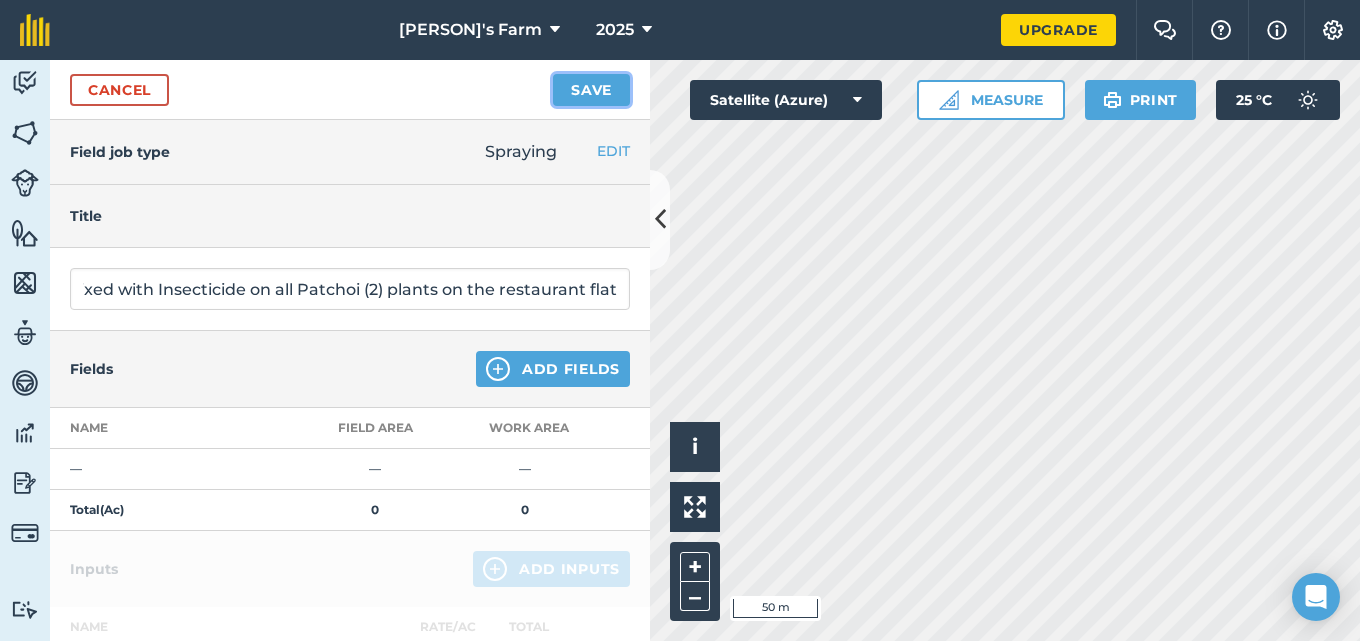 click on "Save" at bounding box center [591, 90] 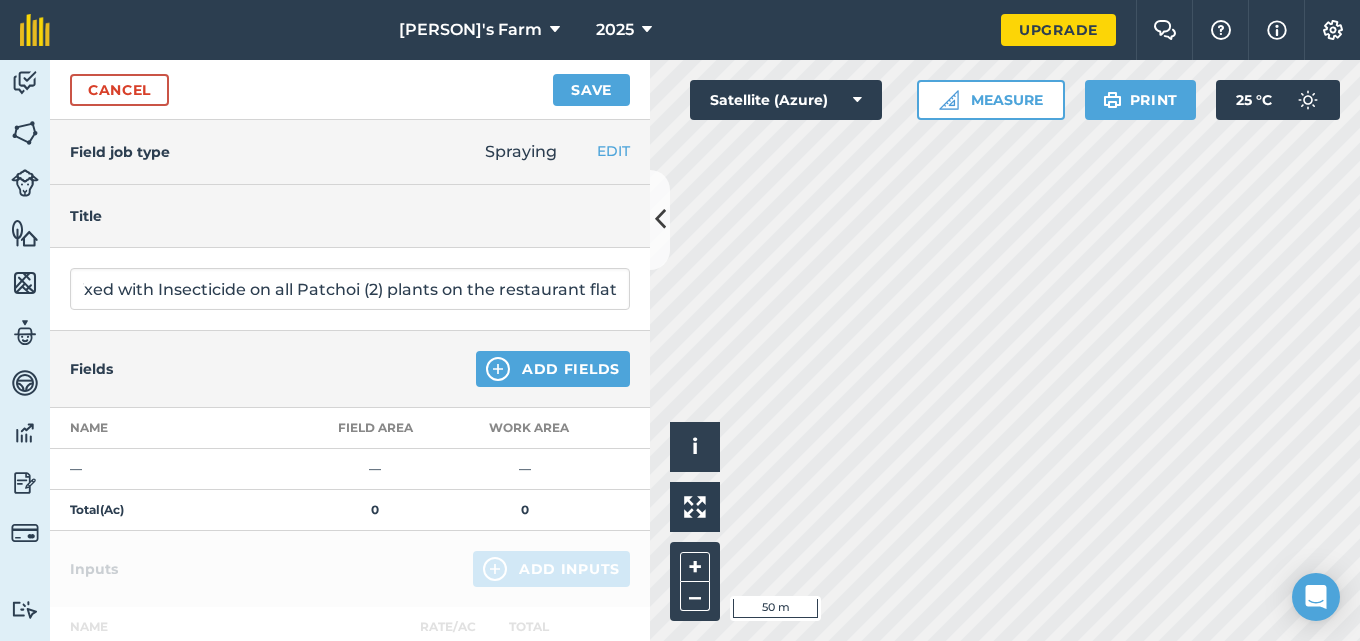 scroll, scrollTop: 0, scrollLeft: 0, axis: both 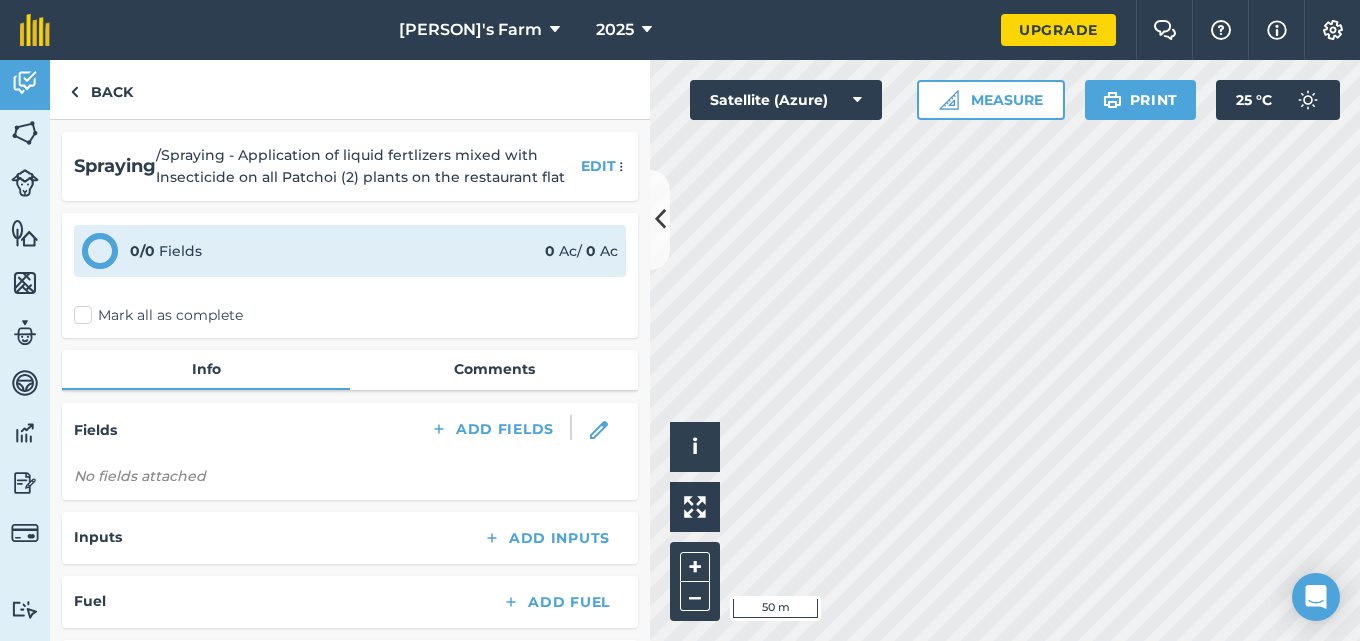 click on "Mark all as complete" at bounding box center (158, 315) 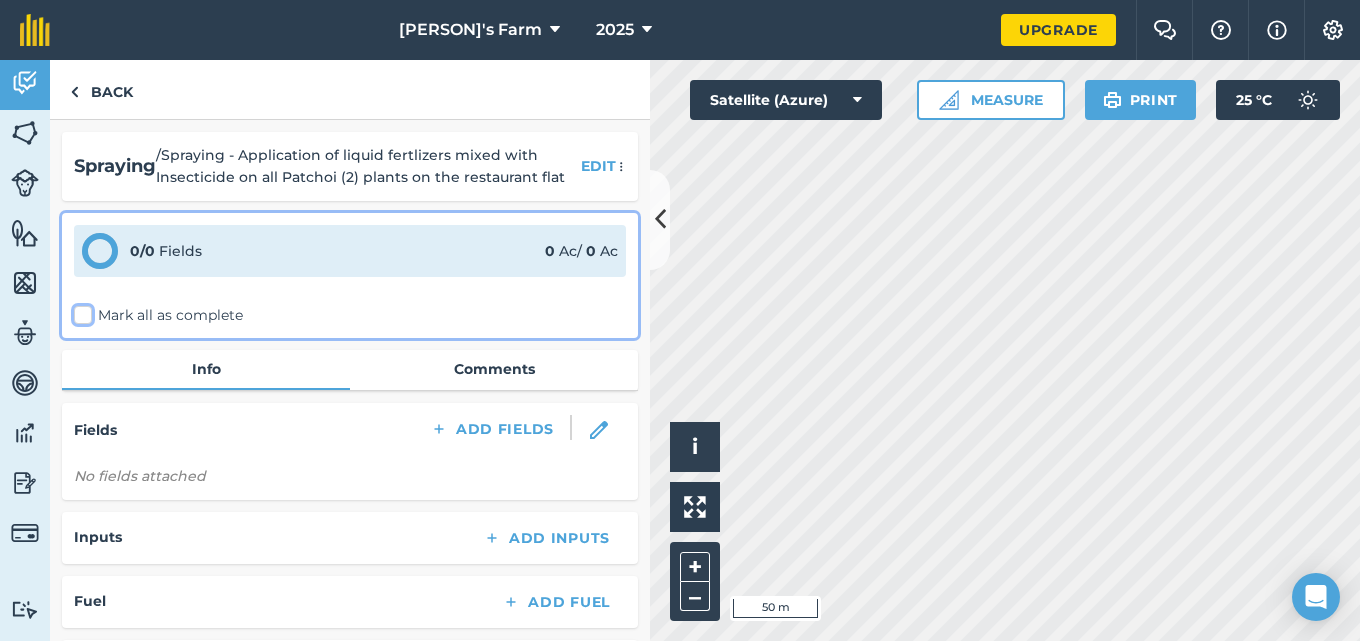 click on "Mark all as complete" at bounding box center (80, 311) 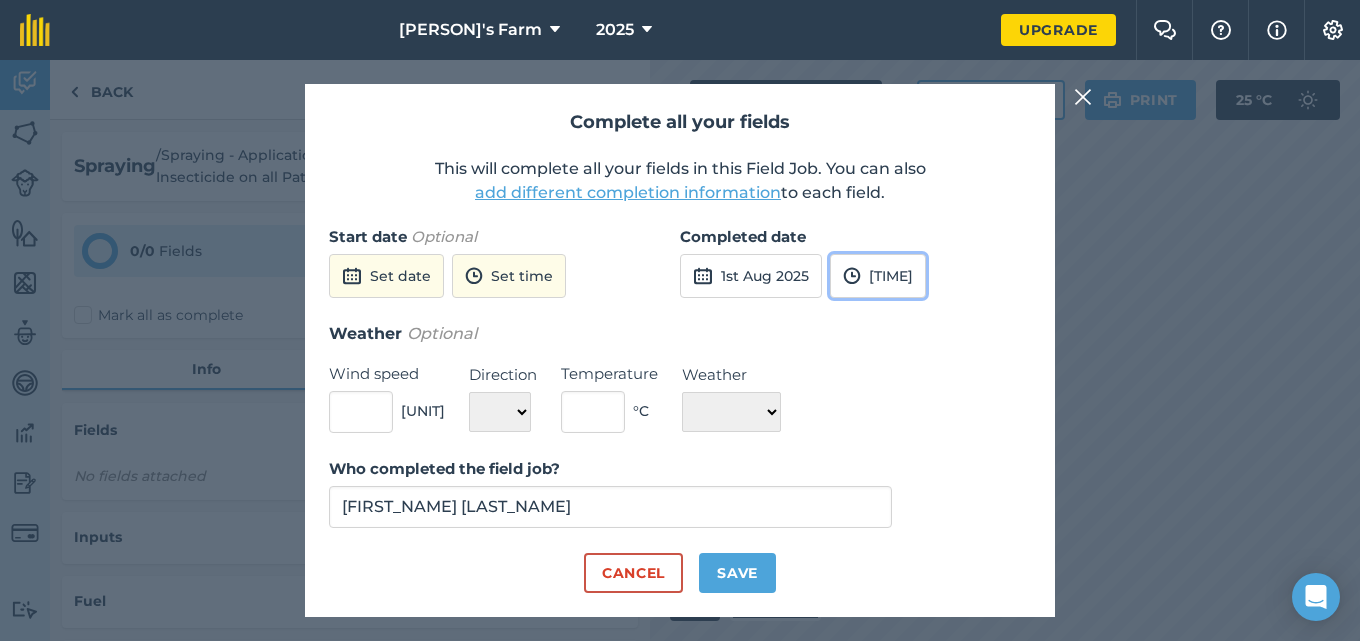 click on "[TIME]" at bounding box center [878, 276] 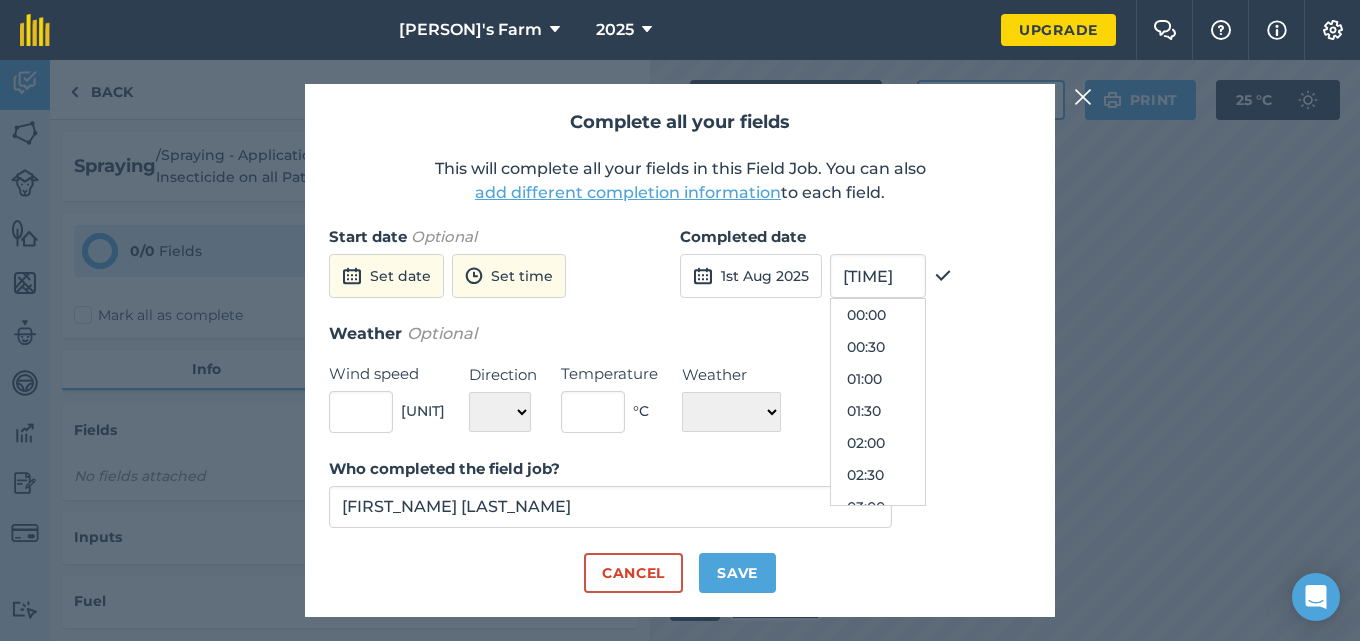 scroll, scrollTop: 1330, scrollLeft: 0, axis: vertical 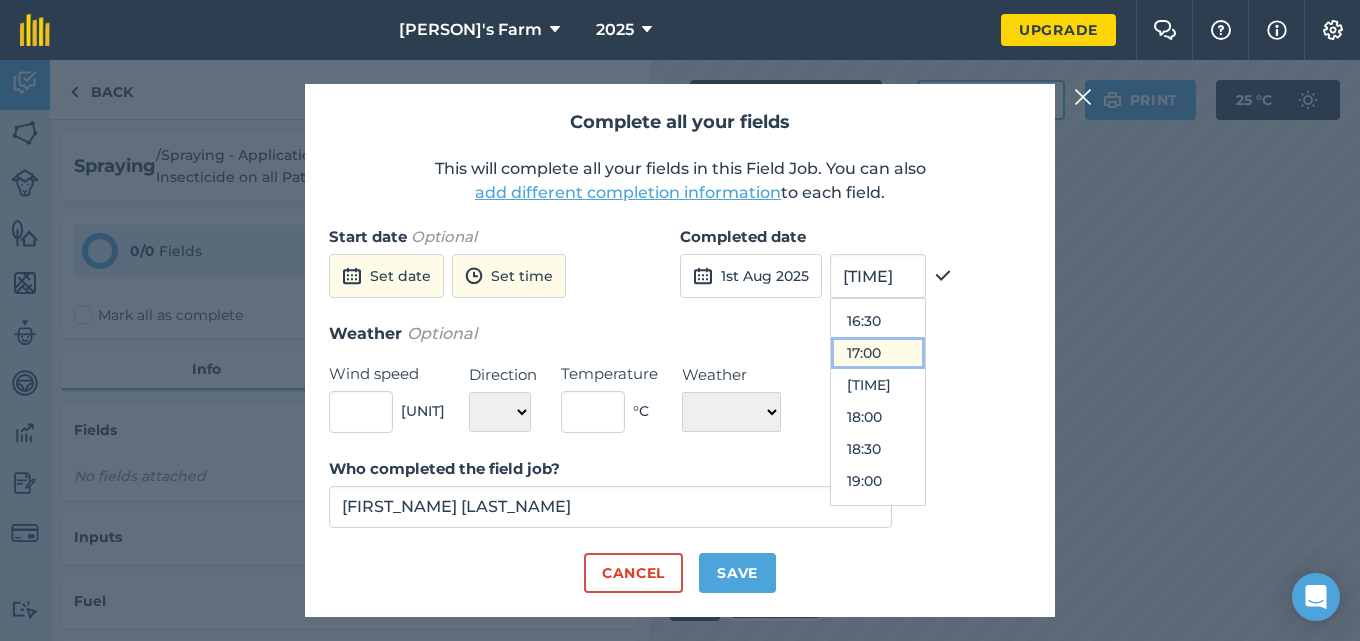 click on "17:00" at bounding box center (878, 353) 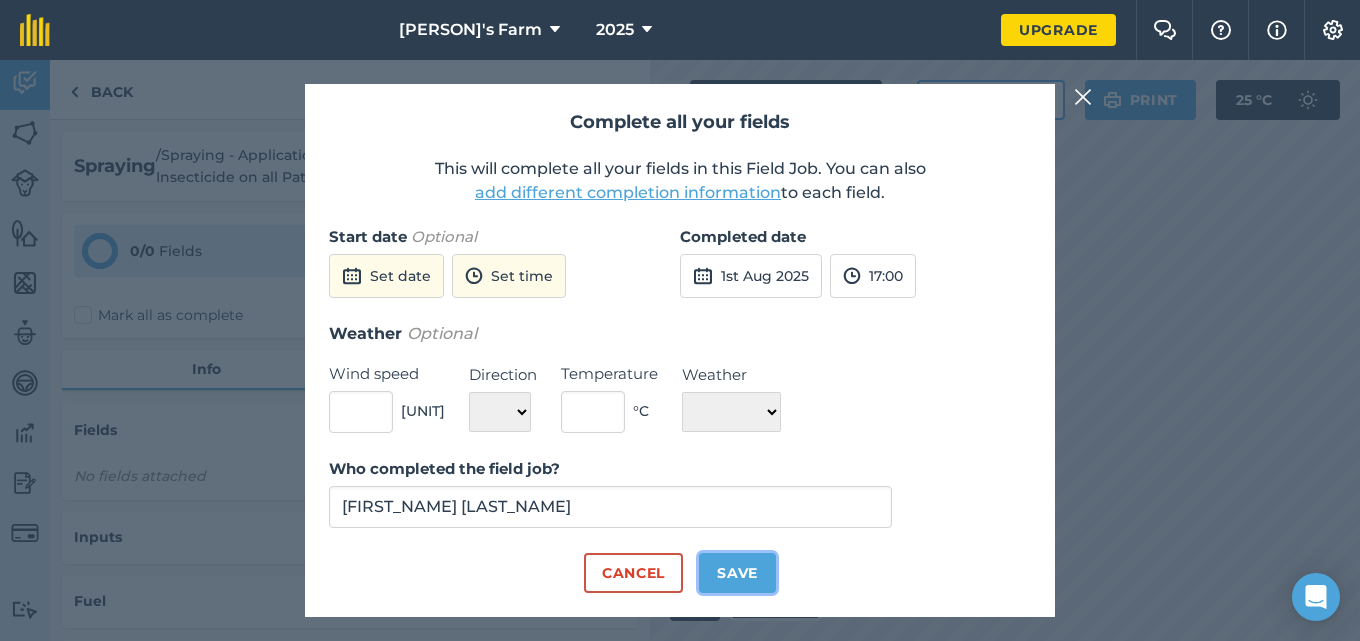 click on "Save" at bounding box center (737, 573) 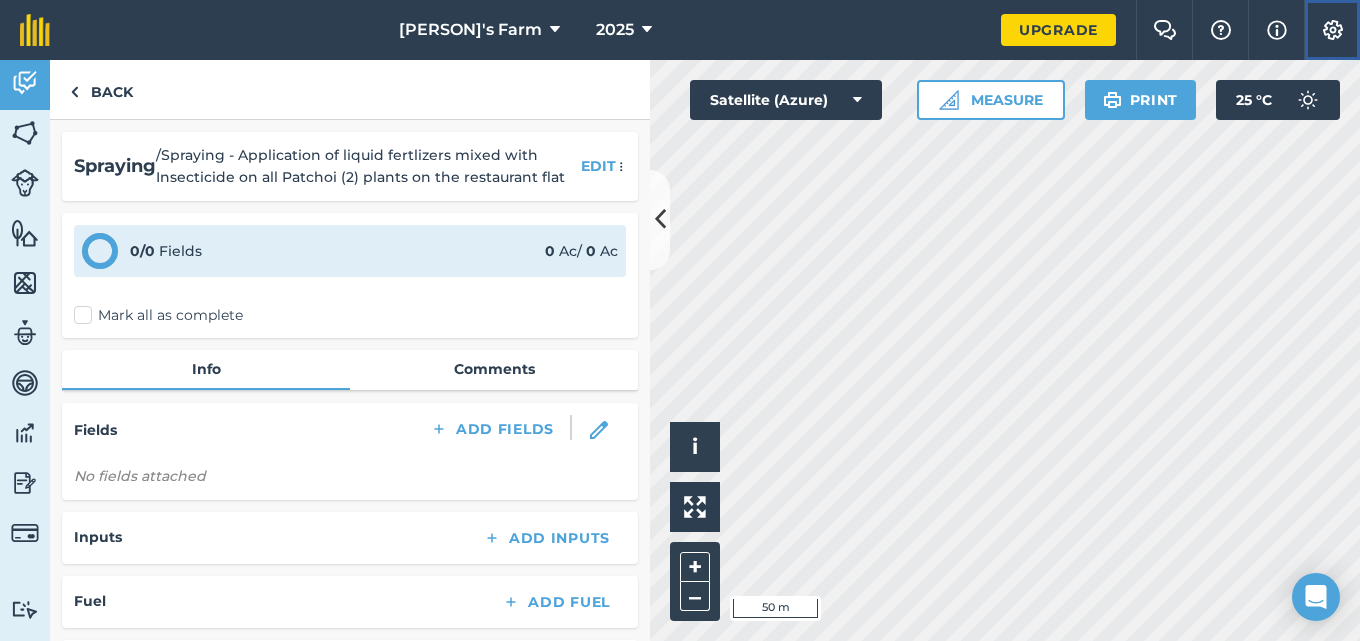 click at bounding box center (1333, 30) 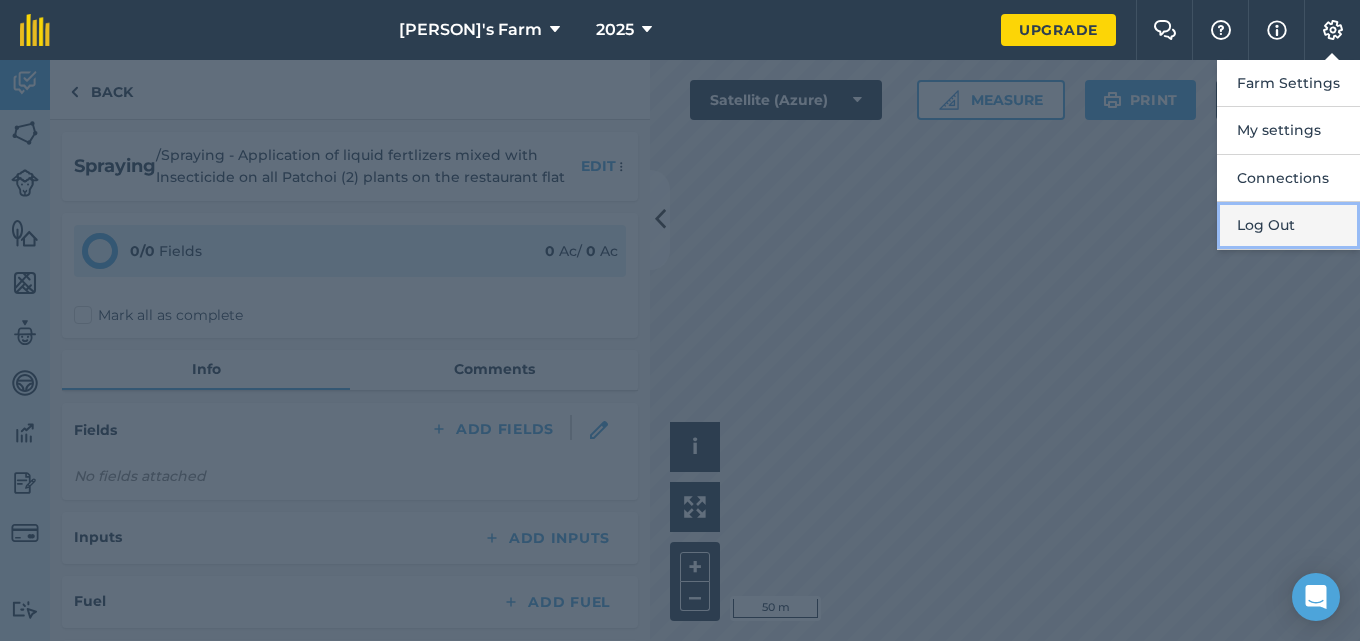 click on "Log Out" at bounding box center (1288, 225) 